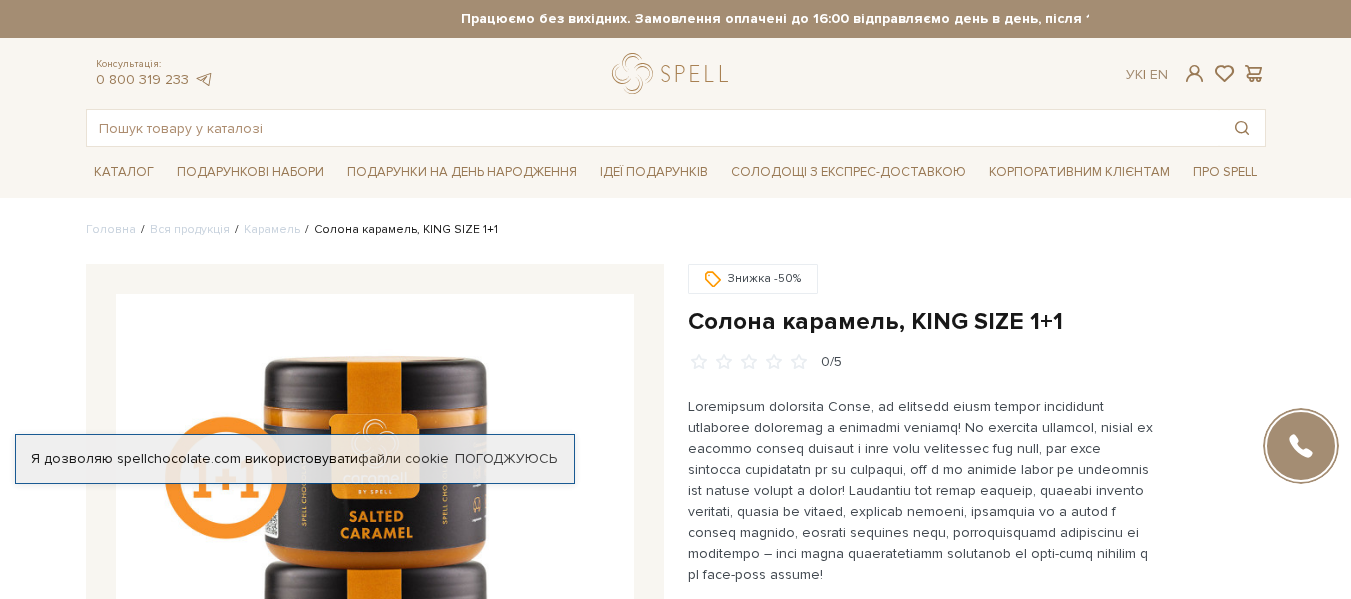 scroll, scrollTop: 0, scrollLeft: 0, axis: both 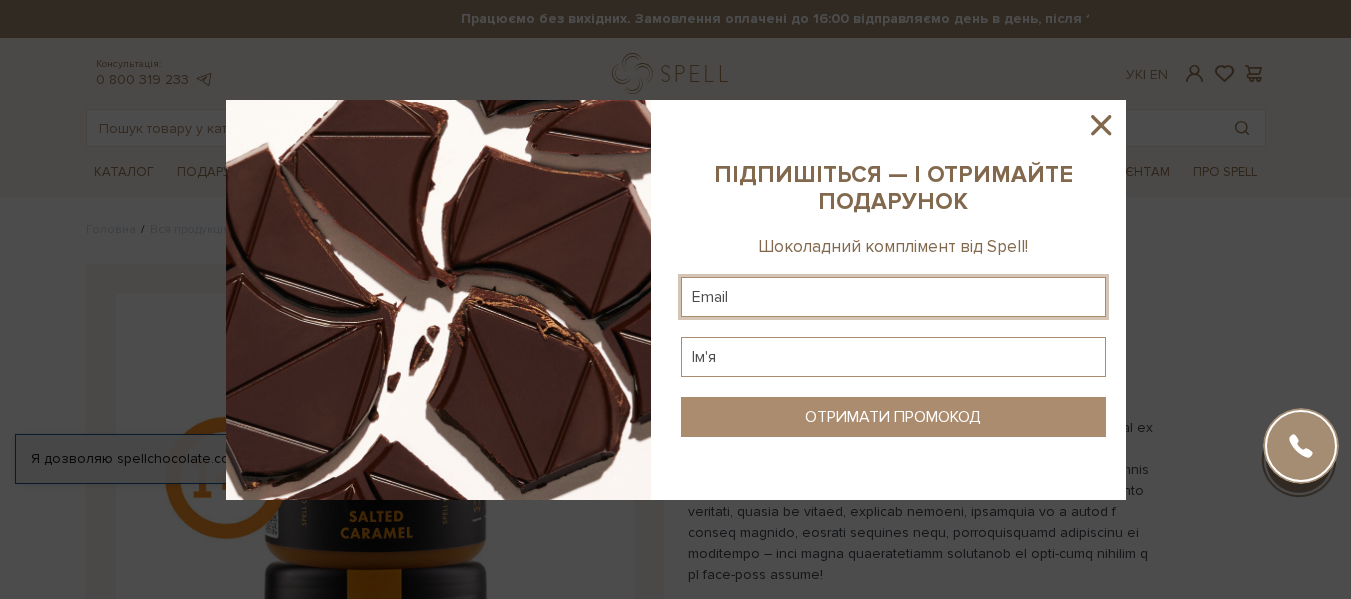 click 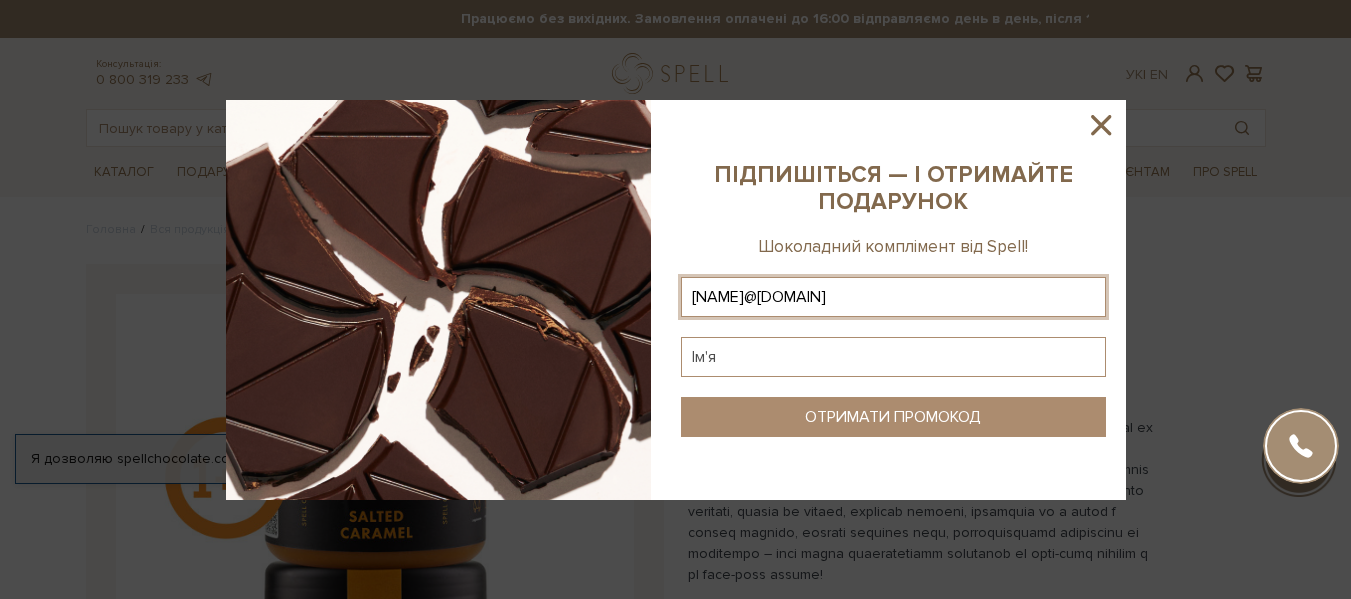 click 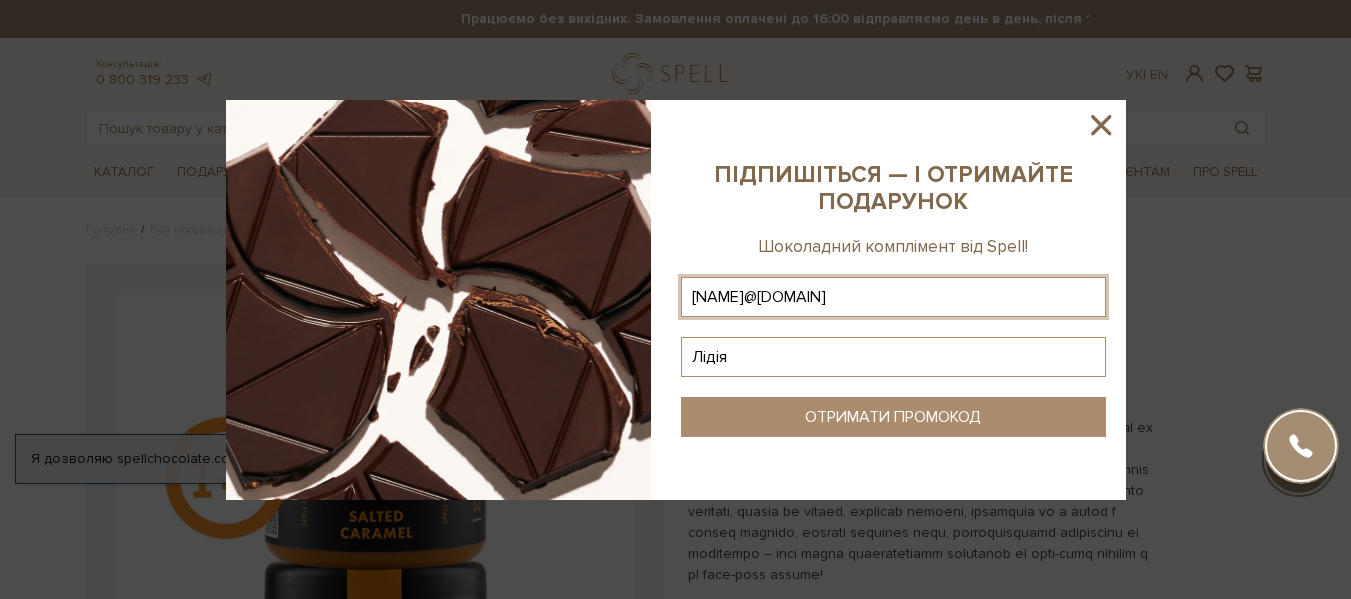 type on "Лідія" 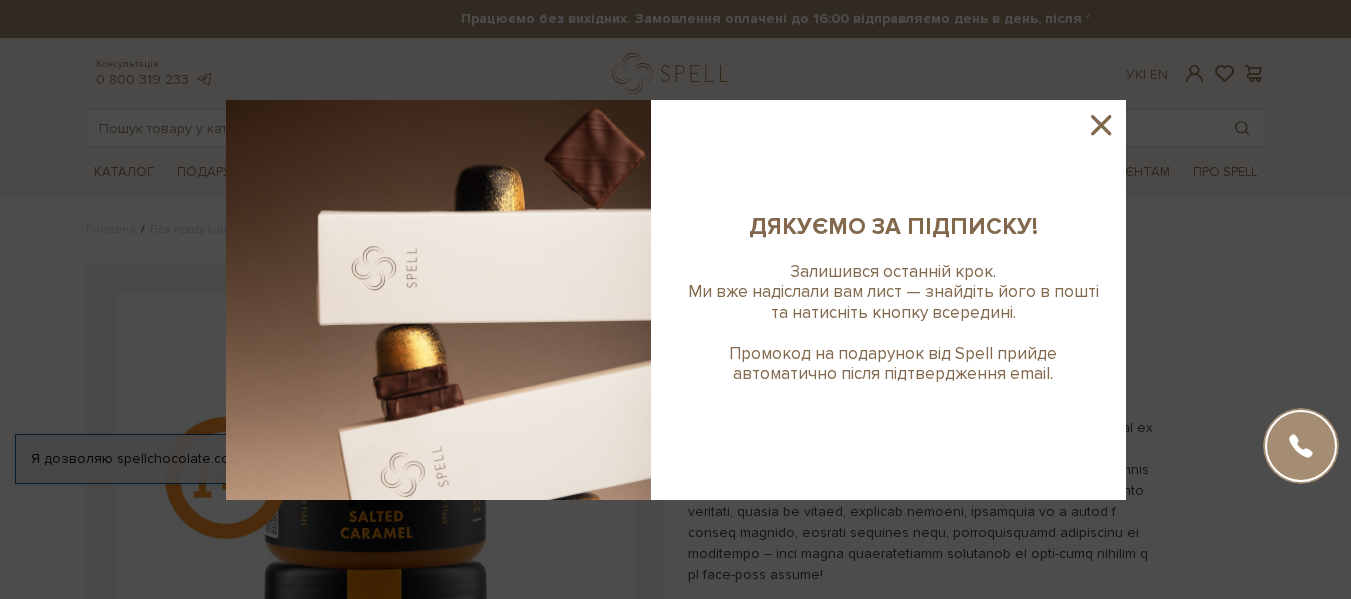click 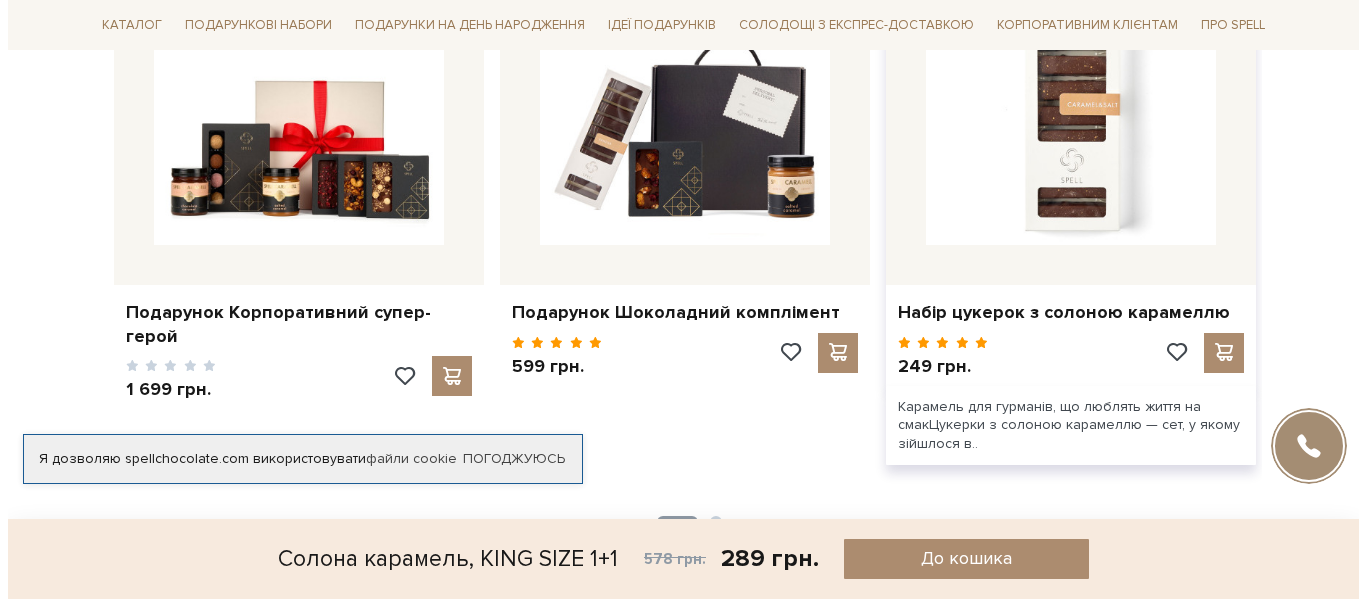 scroll, scrollTop: 2000, scrollLeft: 0, axis: vertical 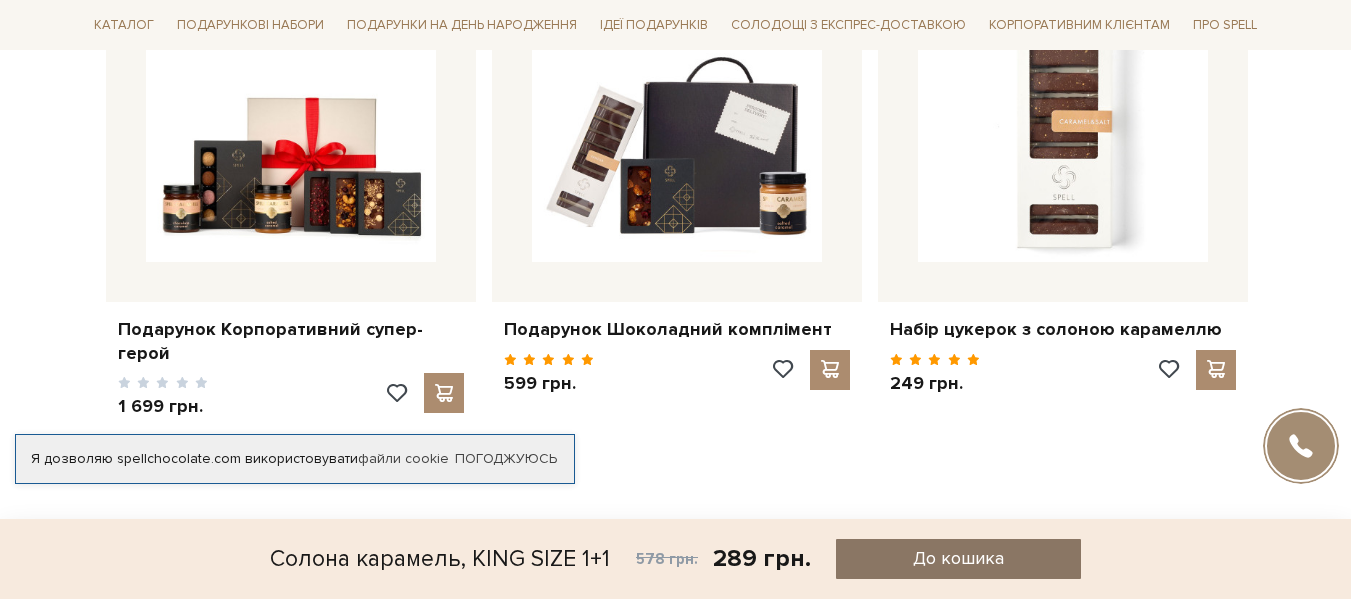 click on "До кошика" at bounding box center [958, 558] 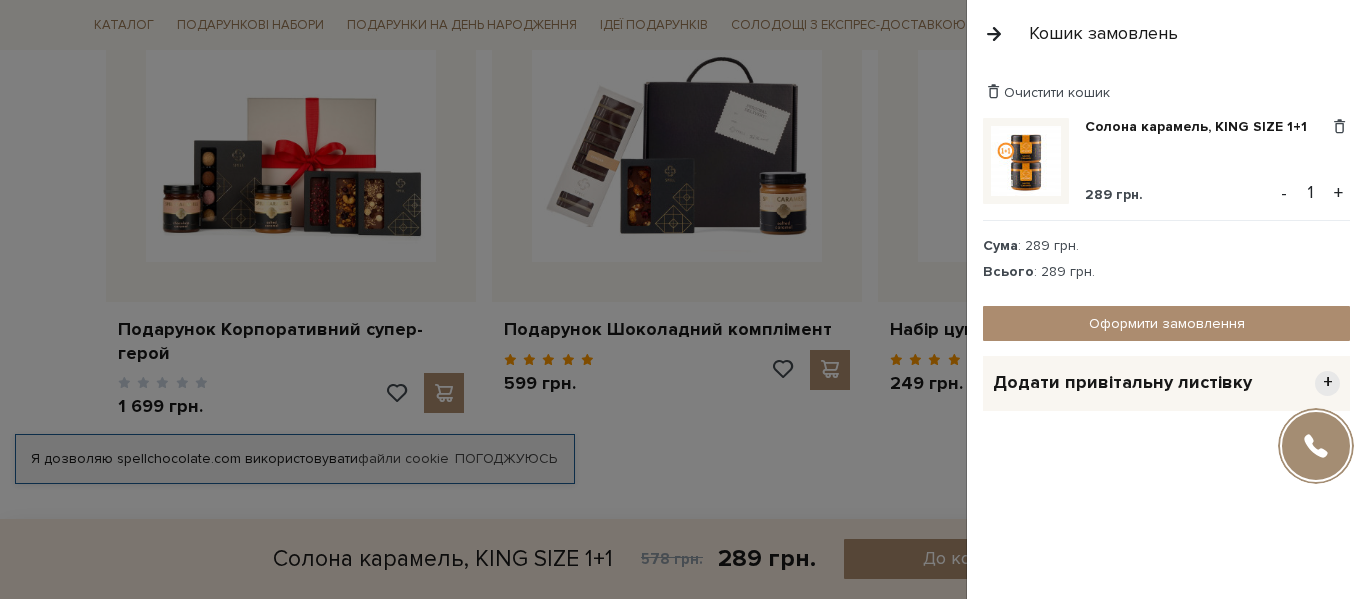 click on "Очистити кошик
Солона карамель, KING SIZE 1+1
289 грн.
Видалити
Додати в обрані
-
1
+
Сума
: 289 грн.
Всього +" at bounding box center [1166, 333] 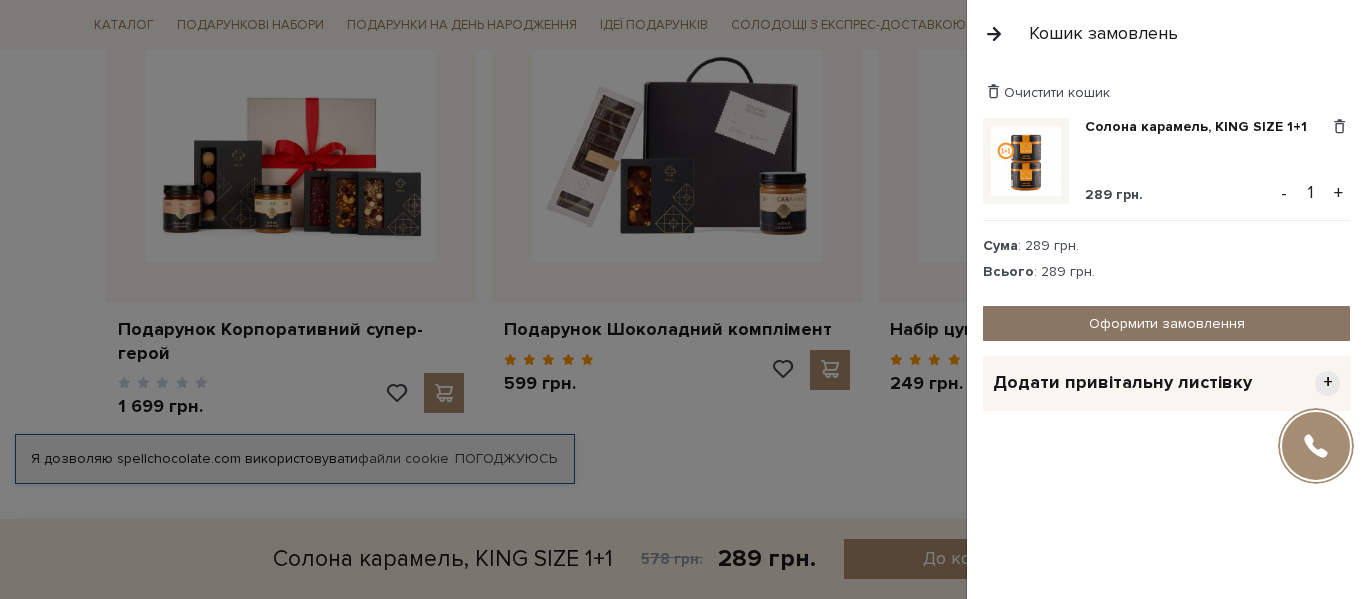 click on "Оформити замовлення" at bounding box center [1166, 323] 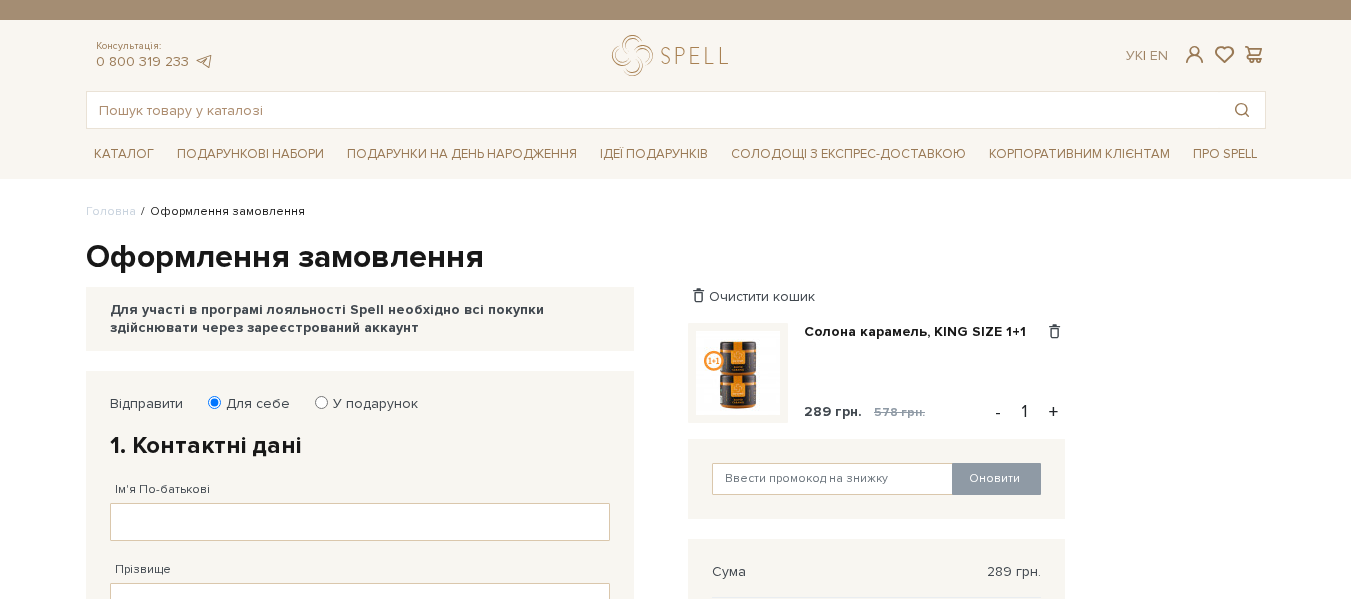 scroll, scrollTop: 0, scrollLeft: 0, axis: both 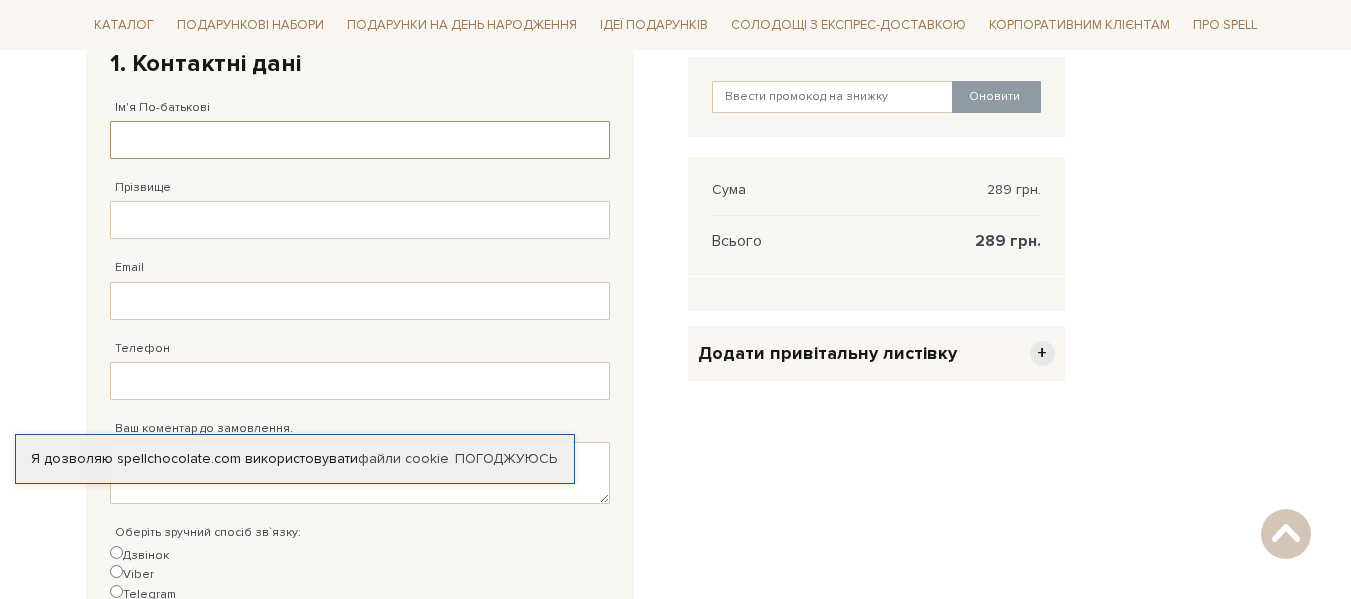 click on "Ім'я По-батькові" at bounding box center (360, 140) 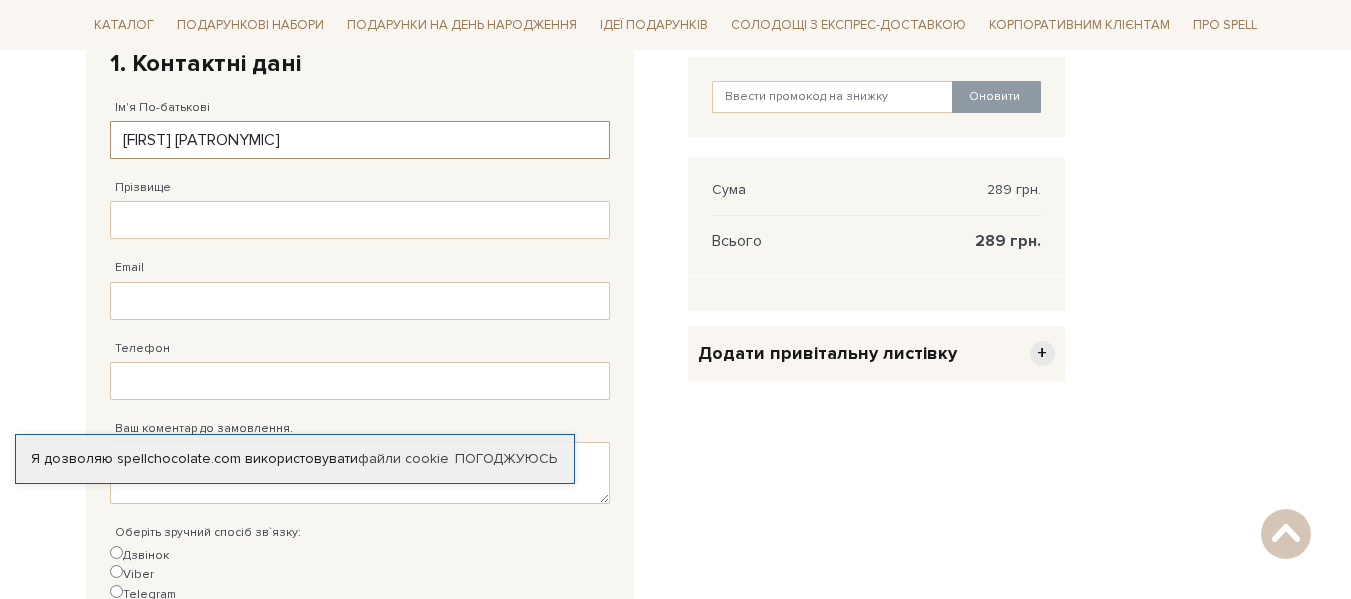 type on "Лідія Миколаївна" 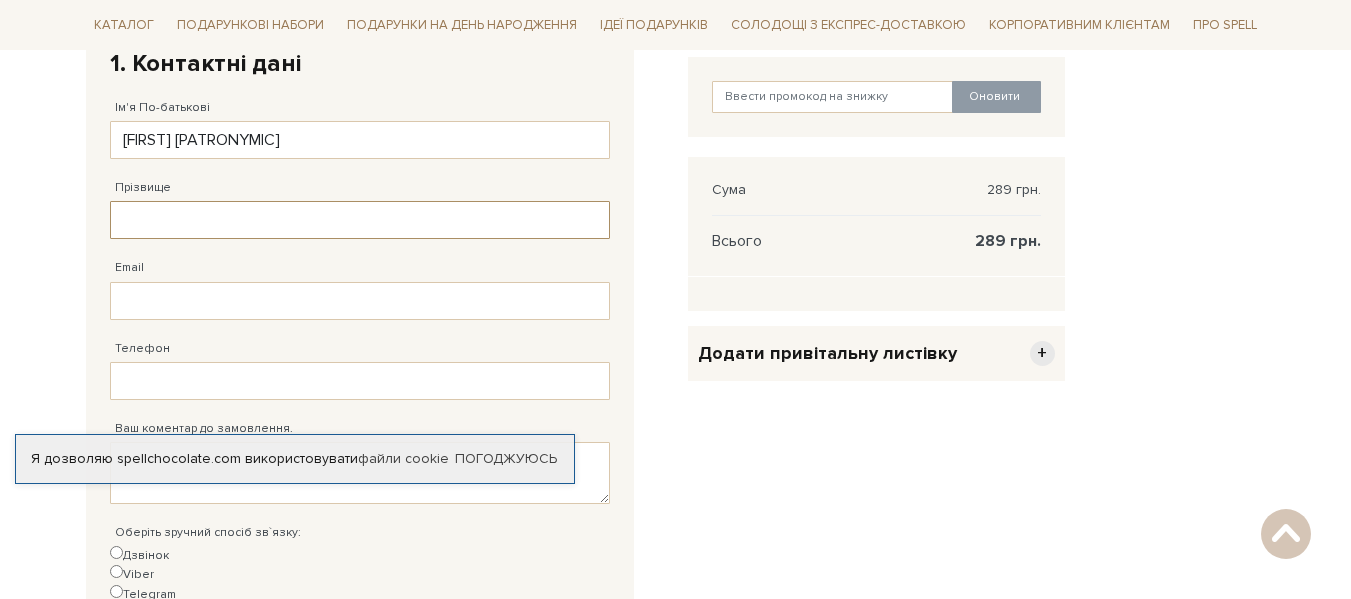 click on "Прізвище" at bounding box center (360, 220) 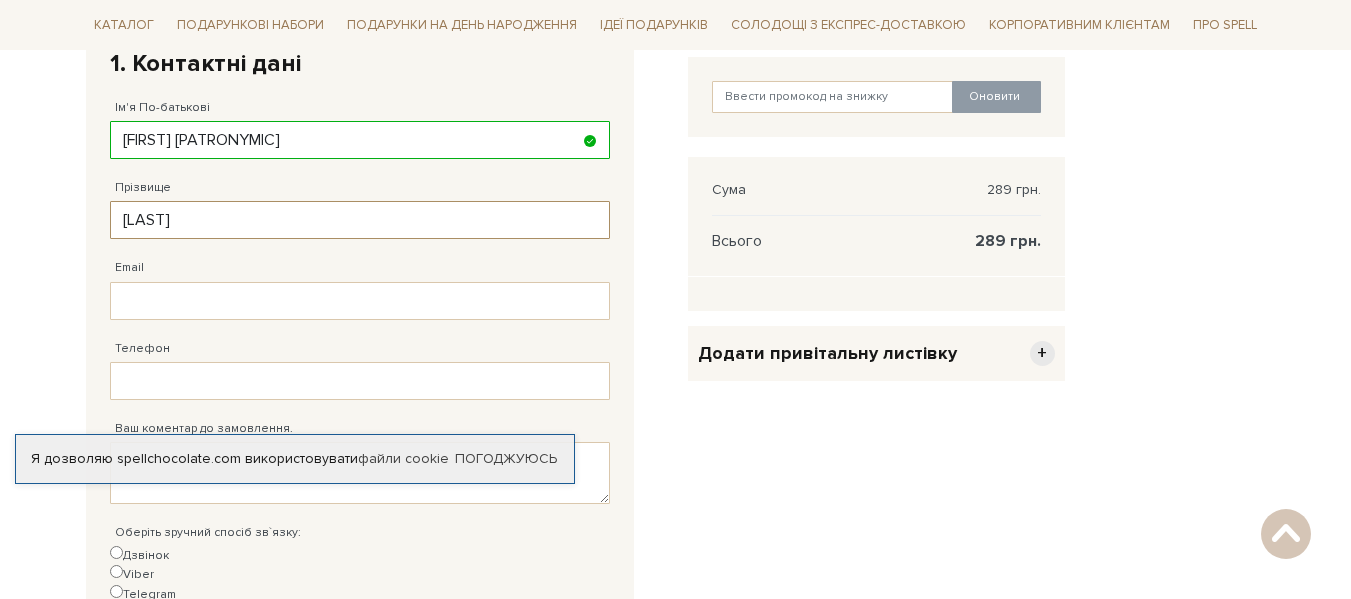 type on "Товста" 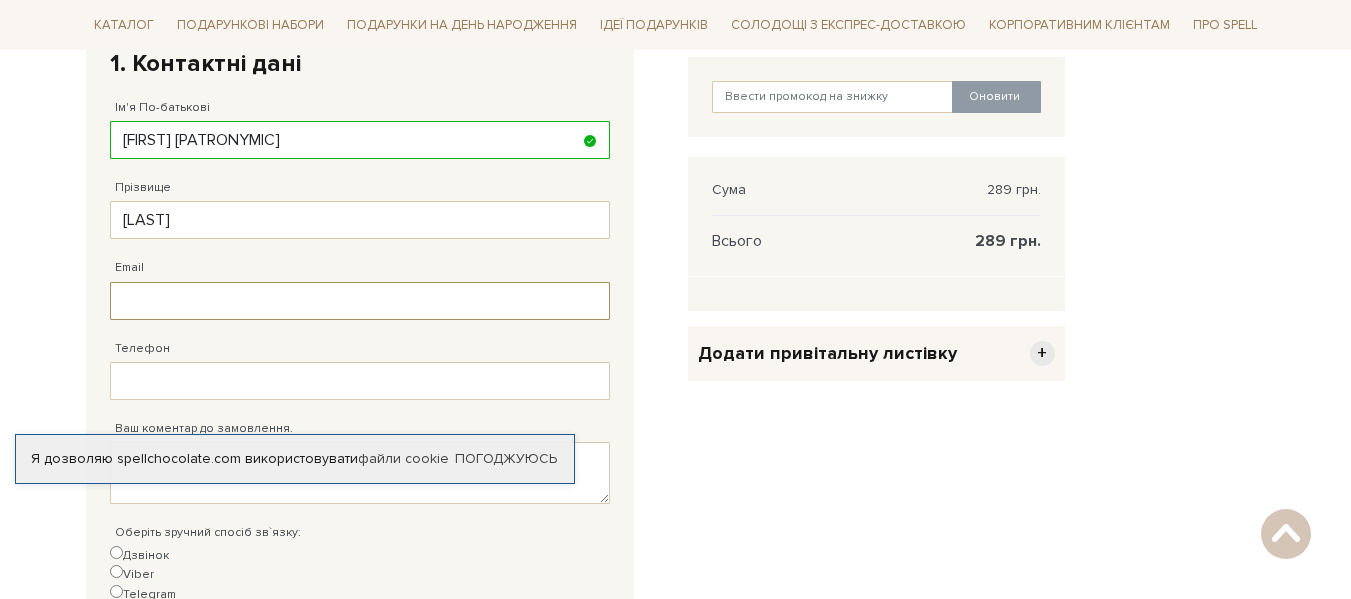 click on "Email" at bounding box center (360, 301) 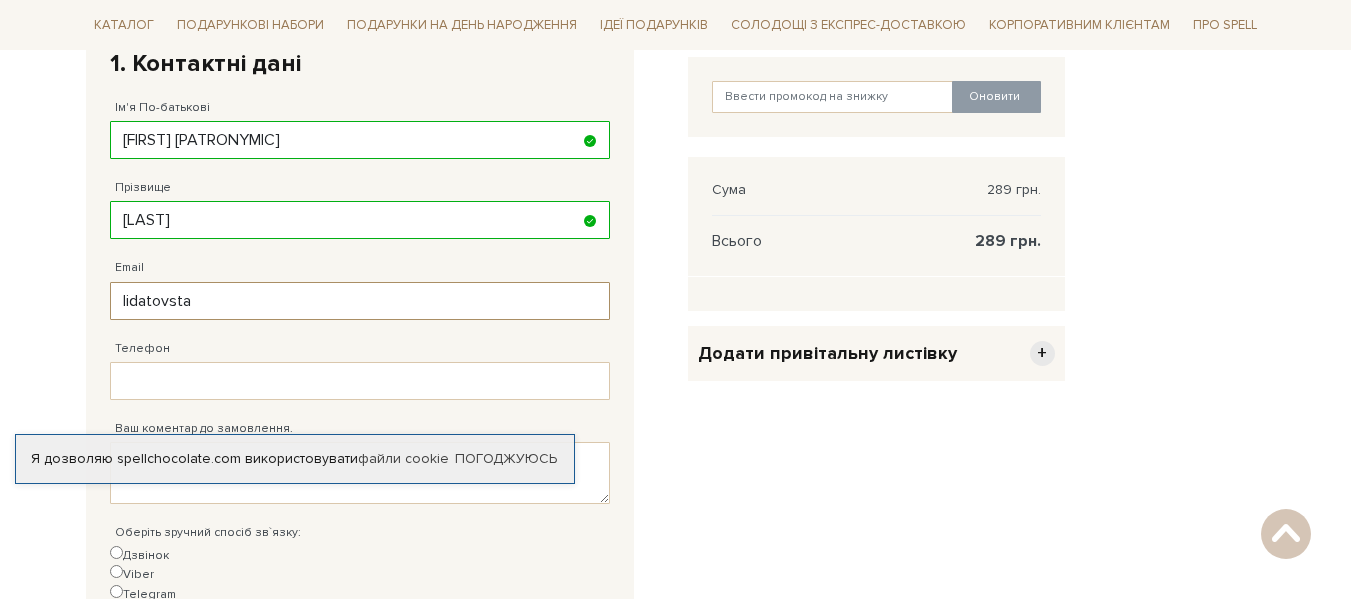 type on "lidatovsta" 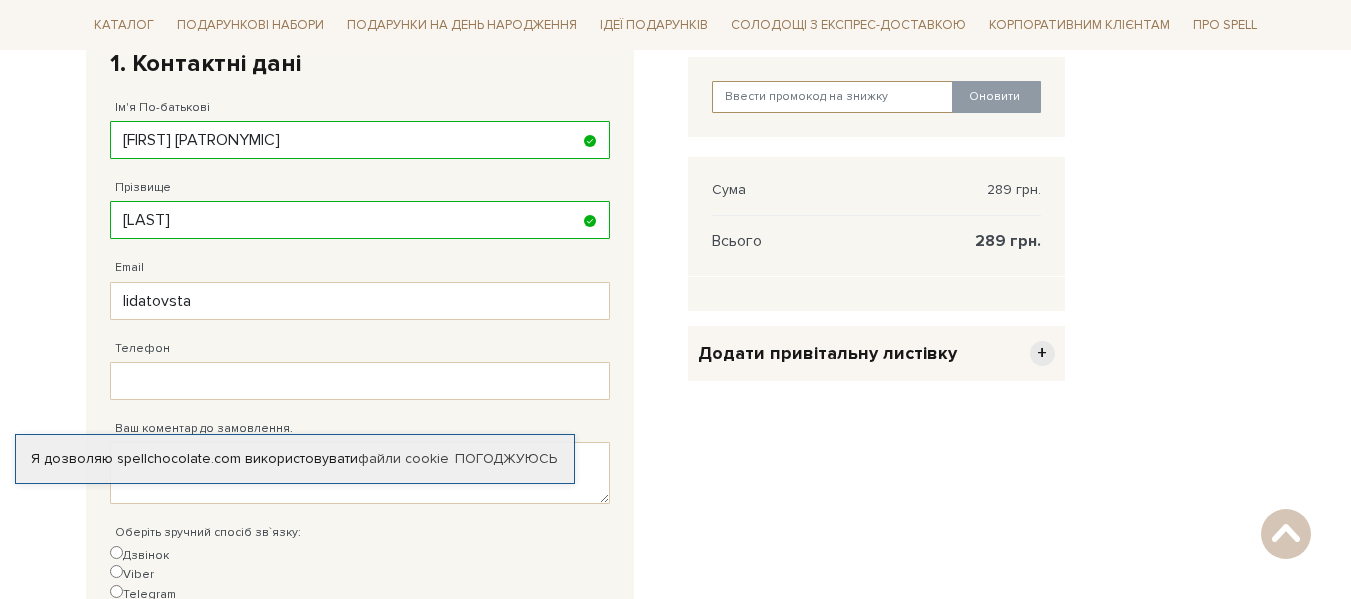 click at bounding box center [833, 97] 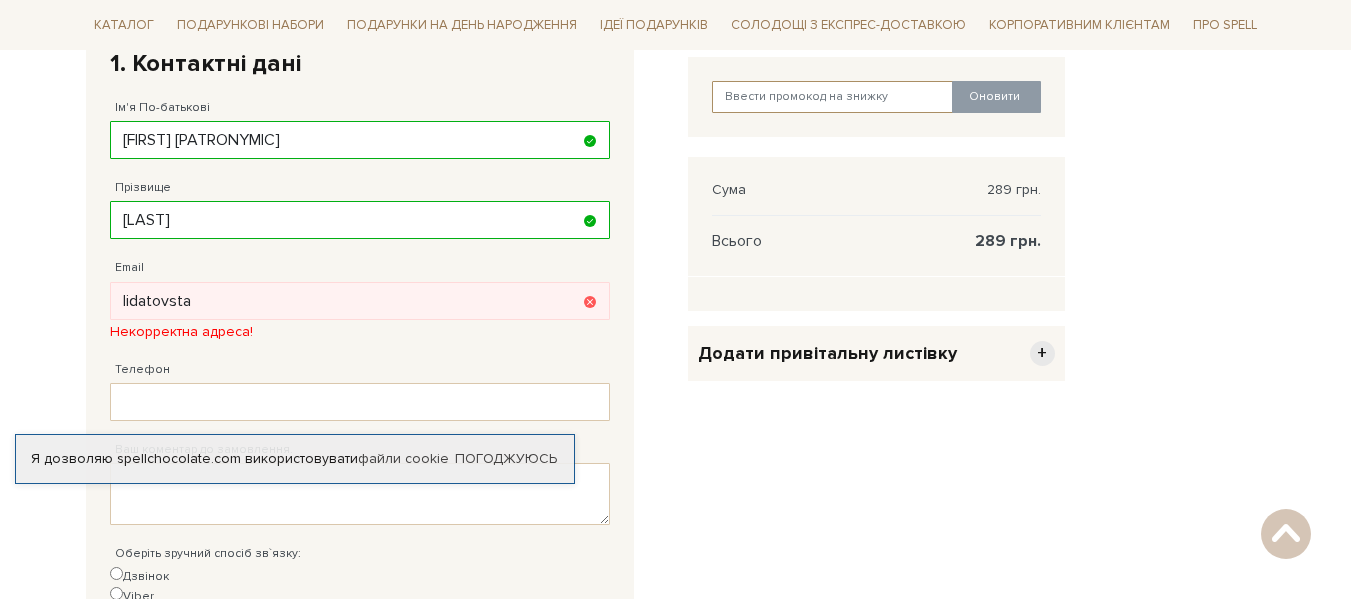 type on "@" 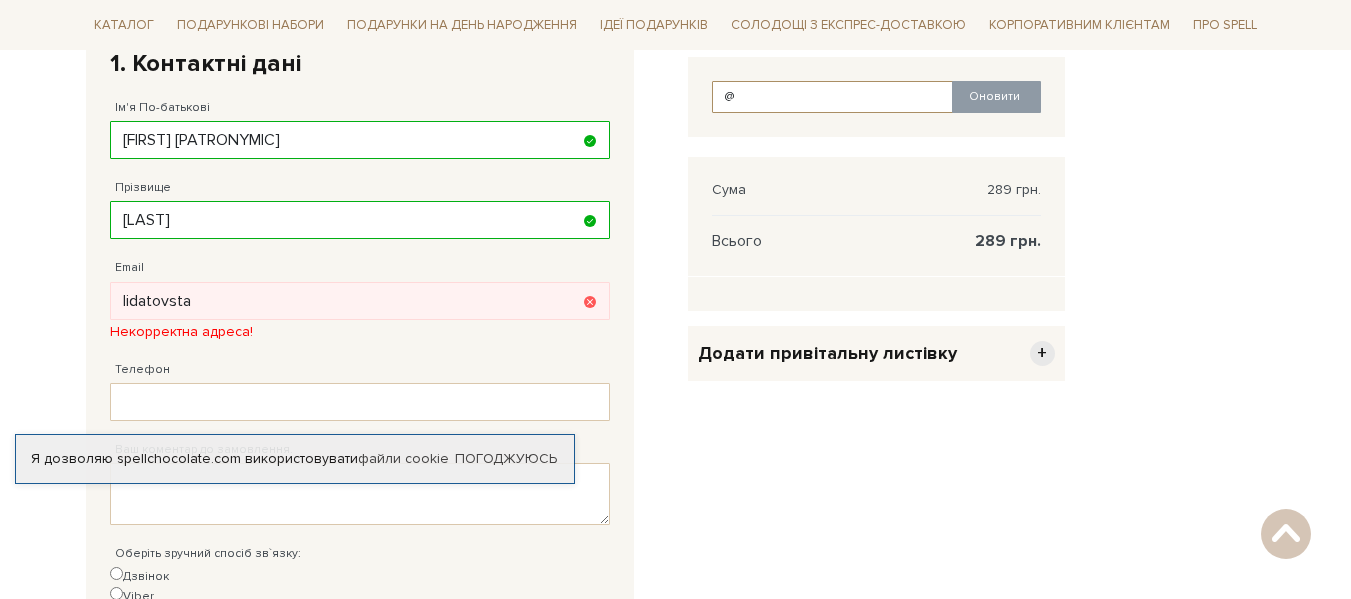 type 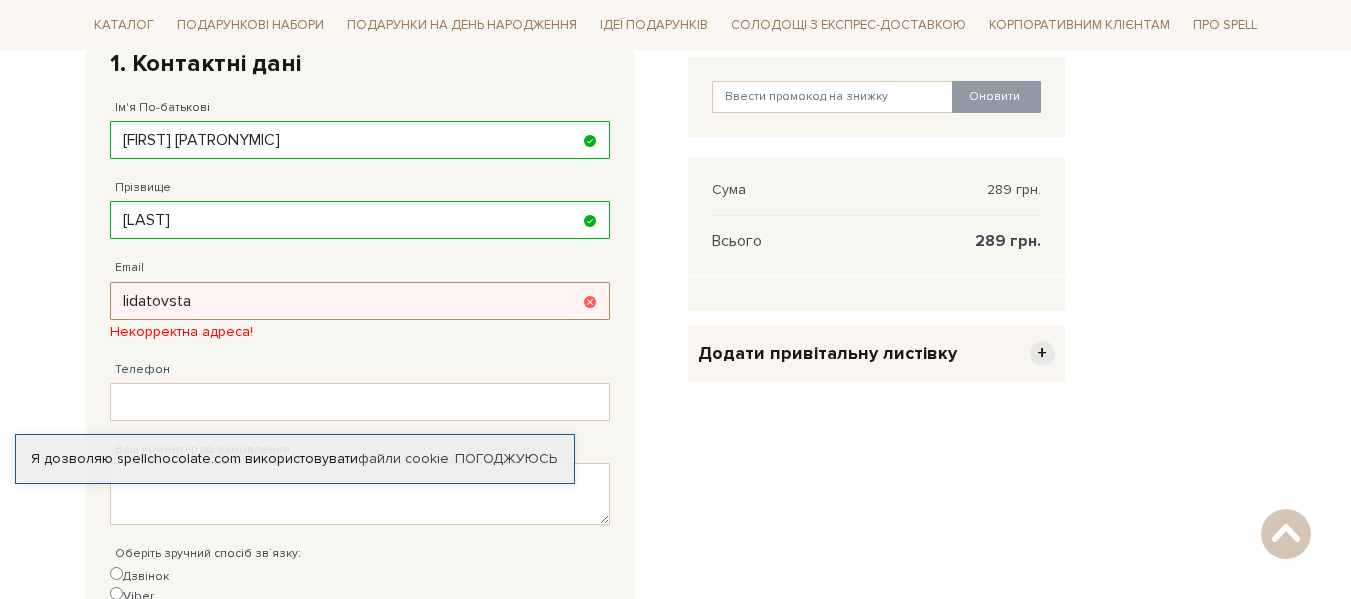 click on "lidatovsta" at bounding box center (360, 301) 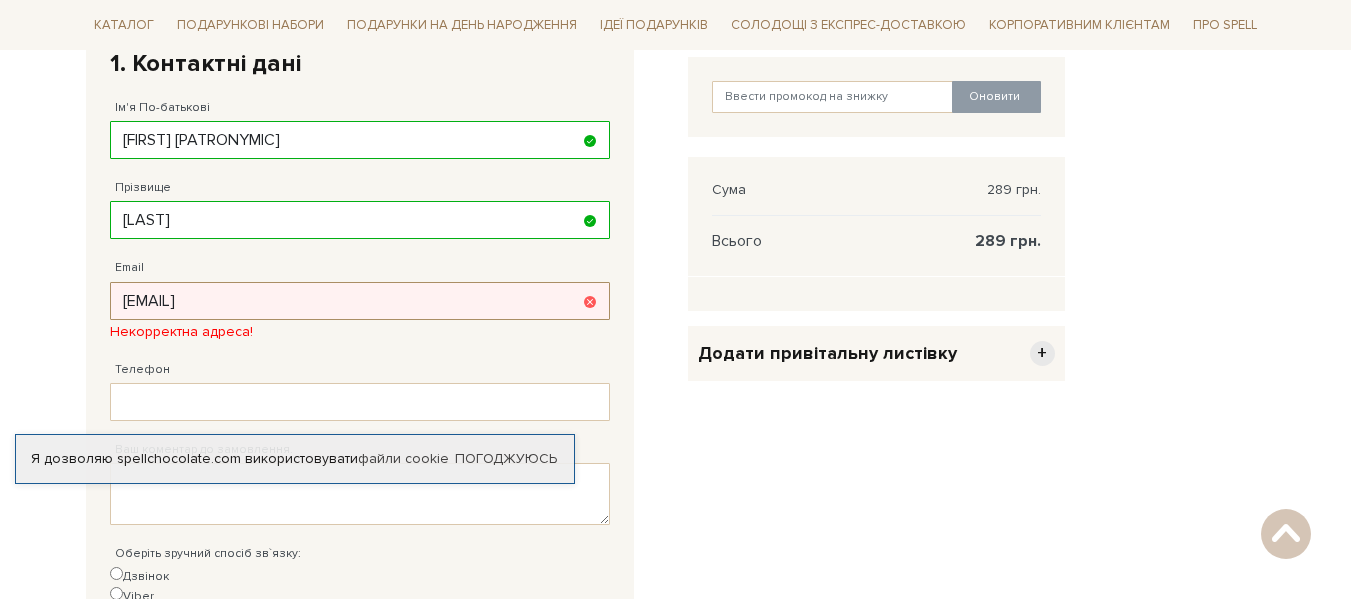 type on "lidatovsta@gmail.com" 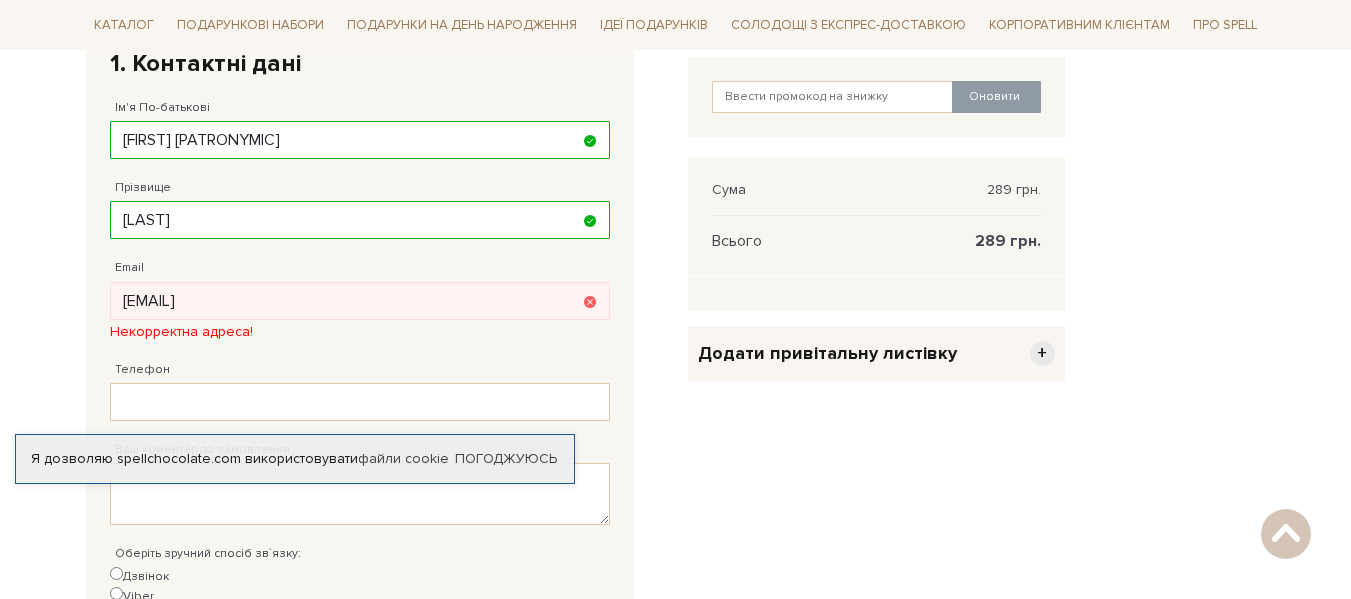 click on "Відправити
Для себе
У подарунок
1. Контактні дані
Ім'я По-батькові
Лідія Миколаївна
Заповніть поле від 1 до 128 символів!
Прізвище
Товста
Заповніть поле від 1 до 128 символів!
Email
lidatovsta@gmail.com
Адрес уже зареєстровано!" at bounding box center [360, 354] 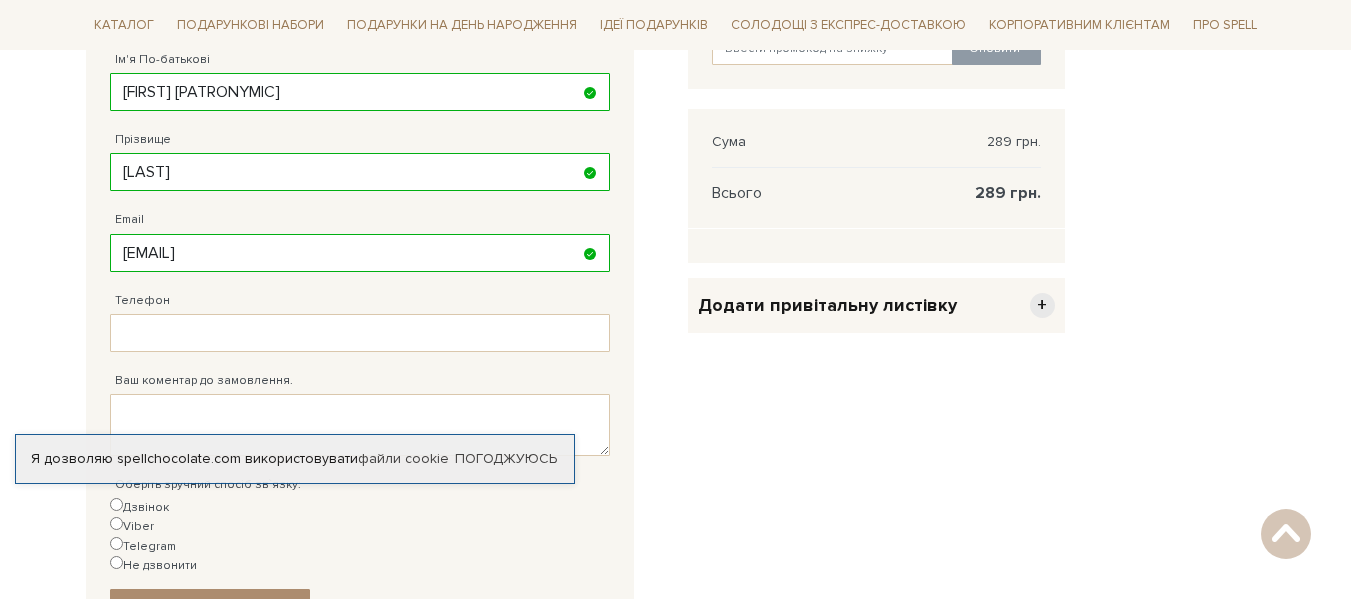 scroll, scrollTop: 500, scrollLeft: 0, axis: vertical 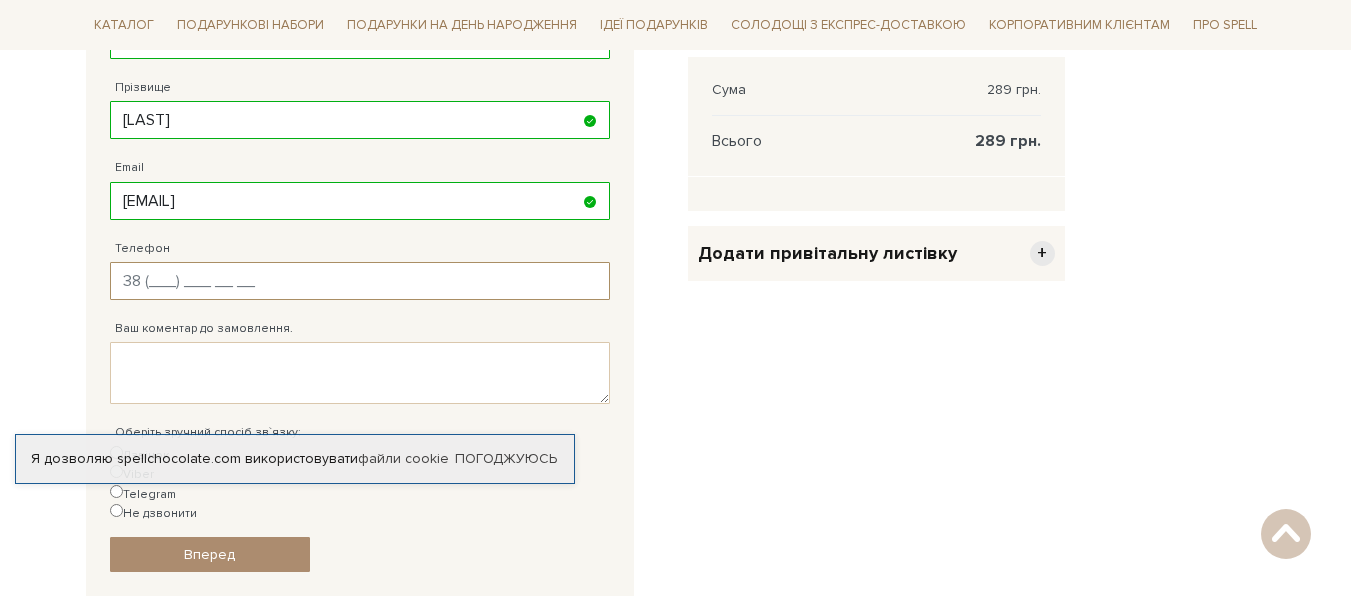 click on "Телефон" at bounding box center [360, 281] 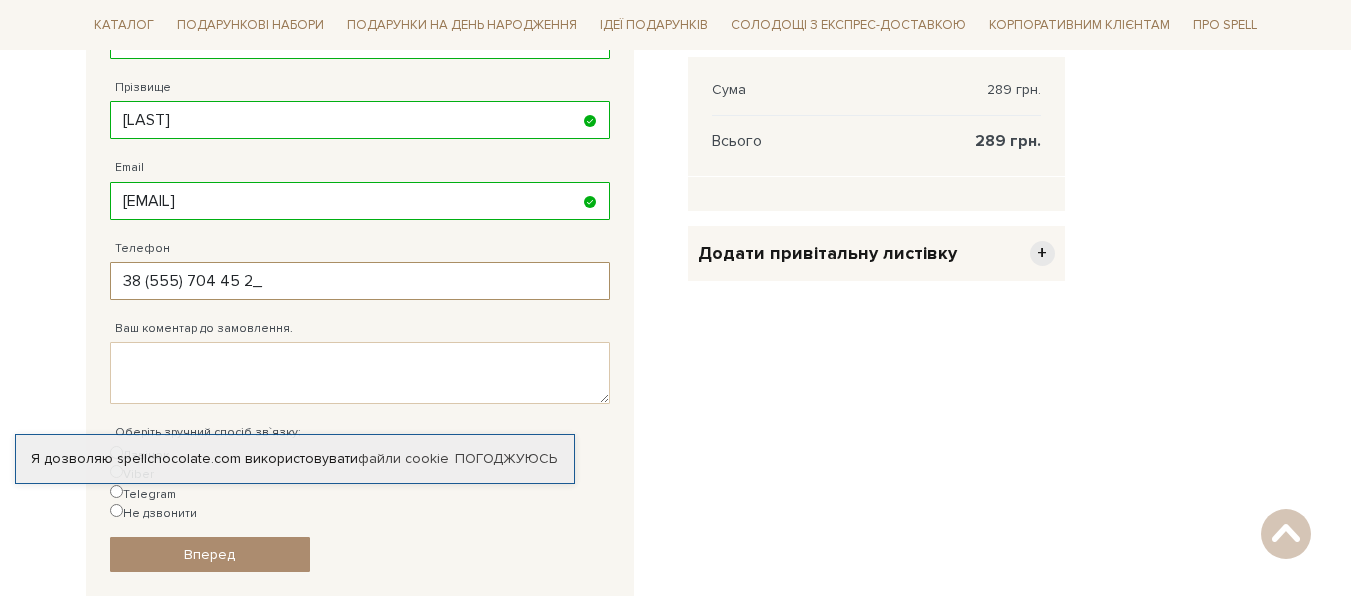 type on "38 (067) 704 45 20" 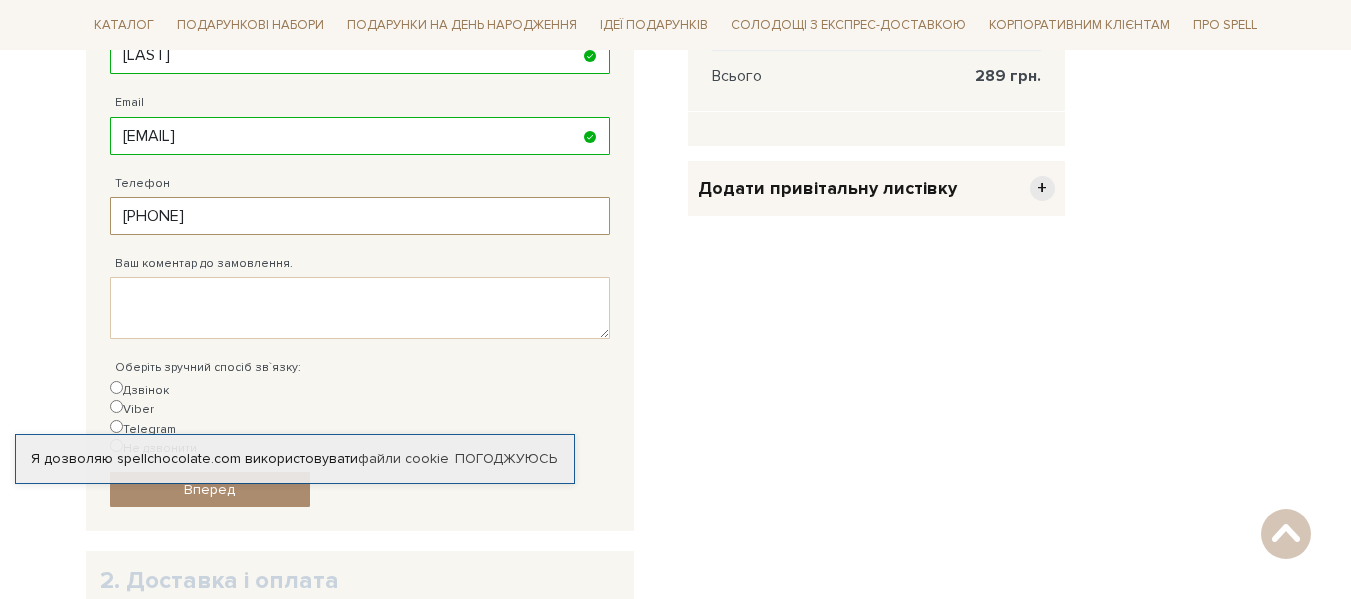 scroll, scrollTop: 700, scrollLeft: 0, axis: vertical 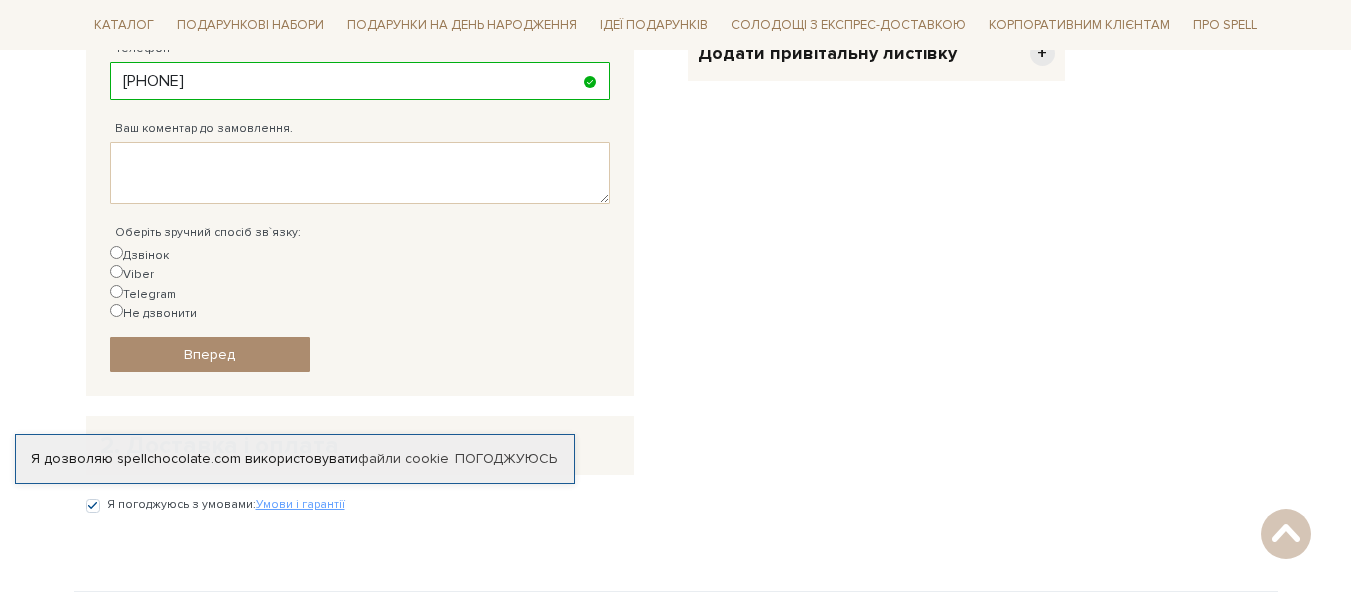 click on "Viber" at bounding box center [116, 271] 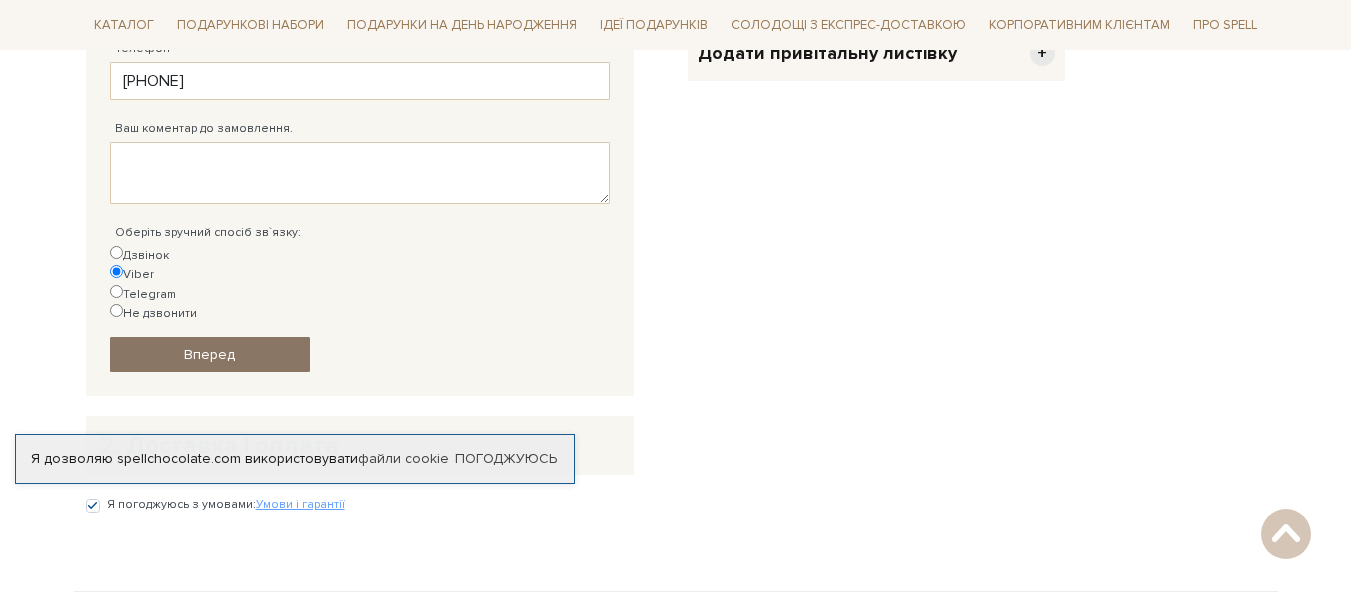 click on "Вперед" at bounding box center [209, 354] 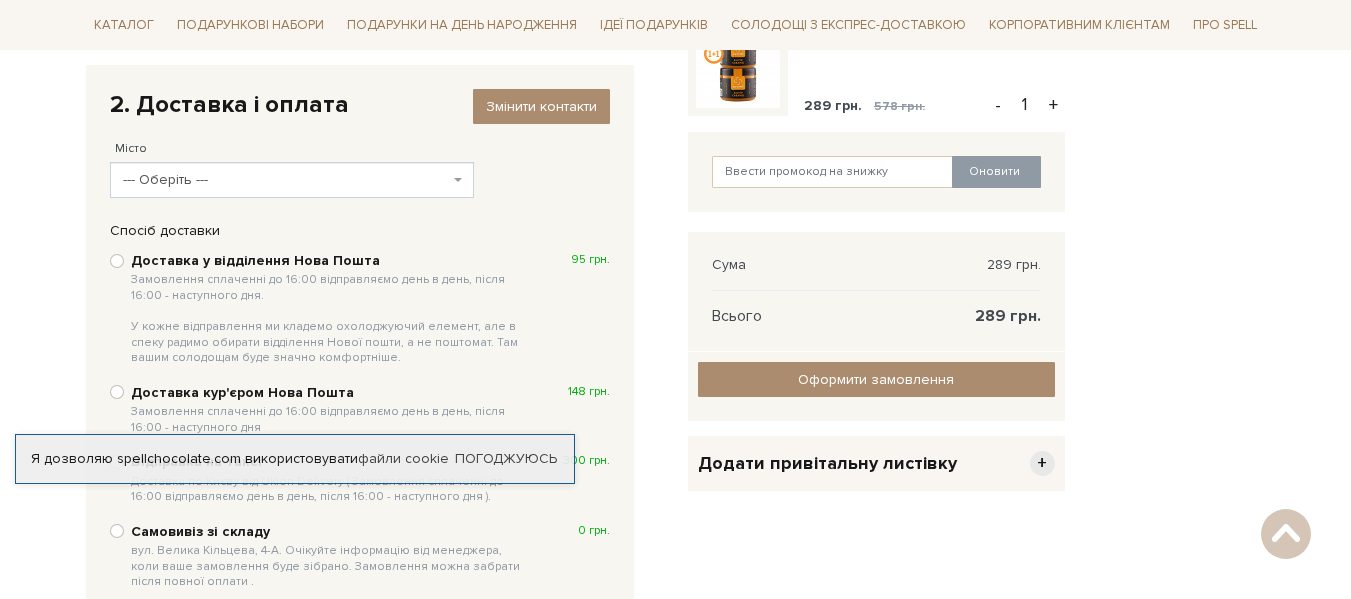scroll, scrollTop: 350, scrollLeft: 0, axis: vertical 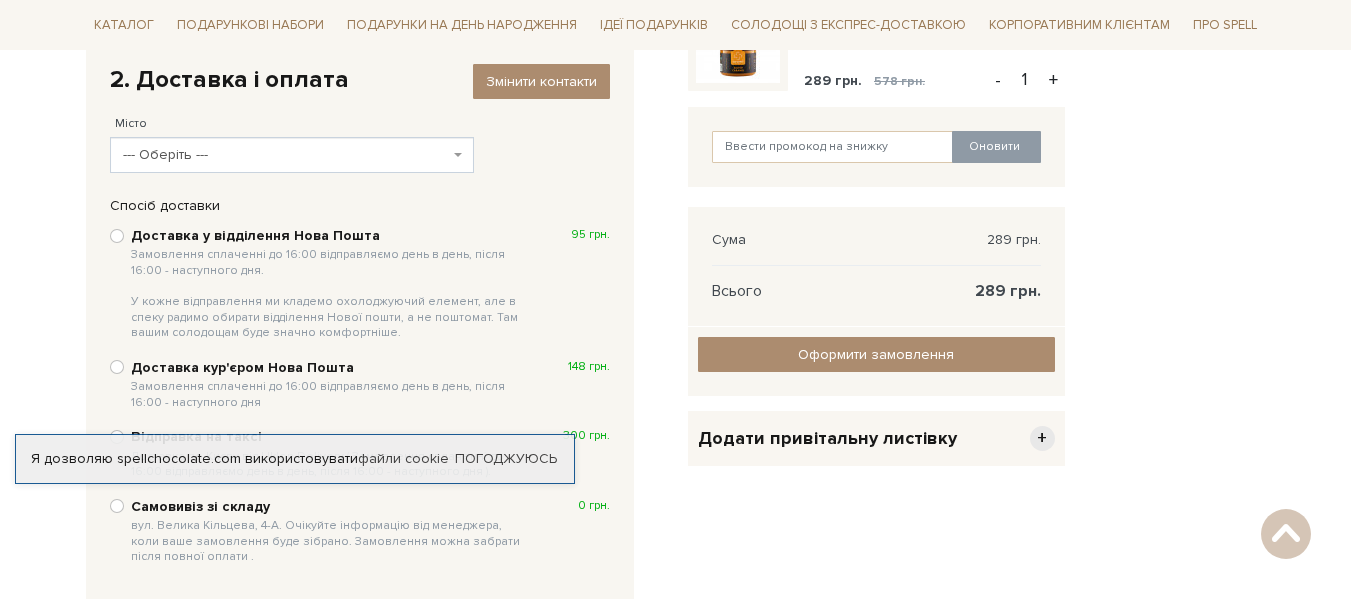 click on "+" at bounding box center (1042, 438) 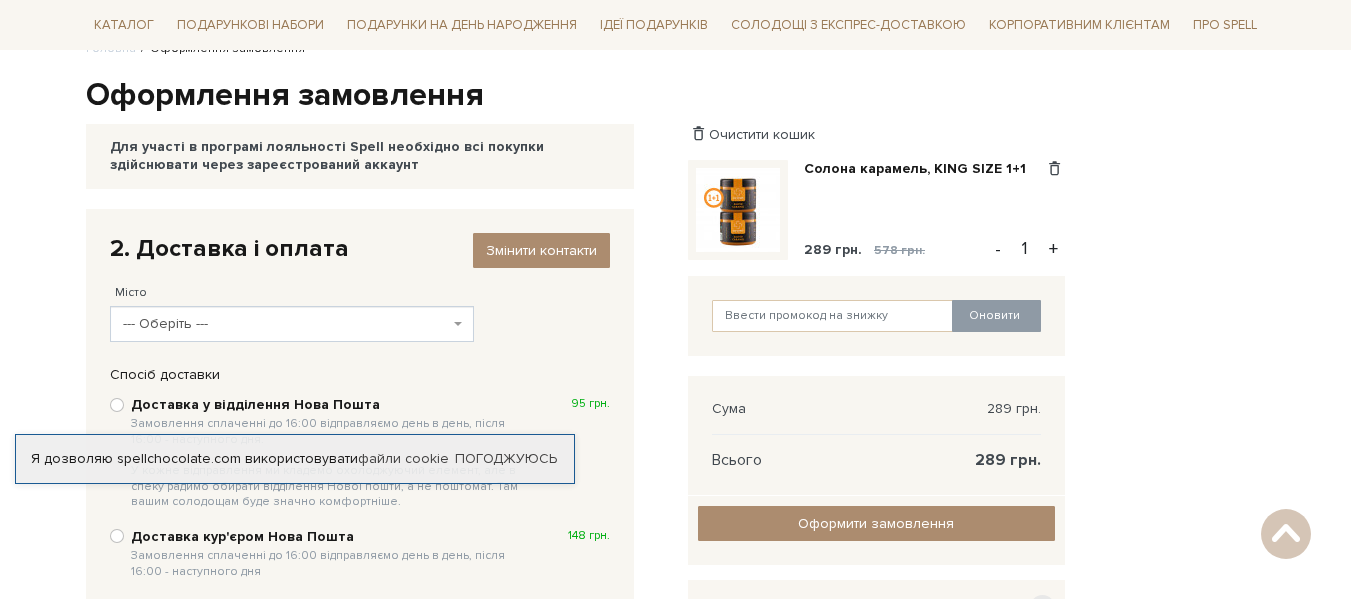 scroll, scrollTop: 150, scrollLeft: 0, axis: vertical 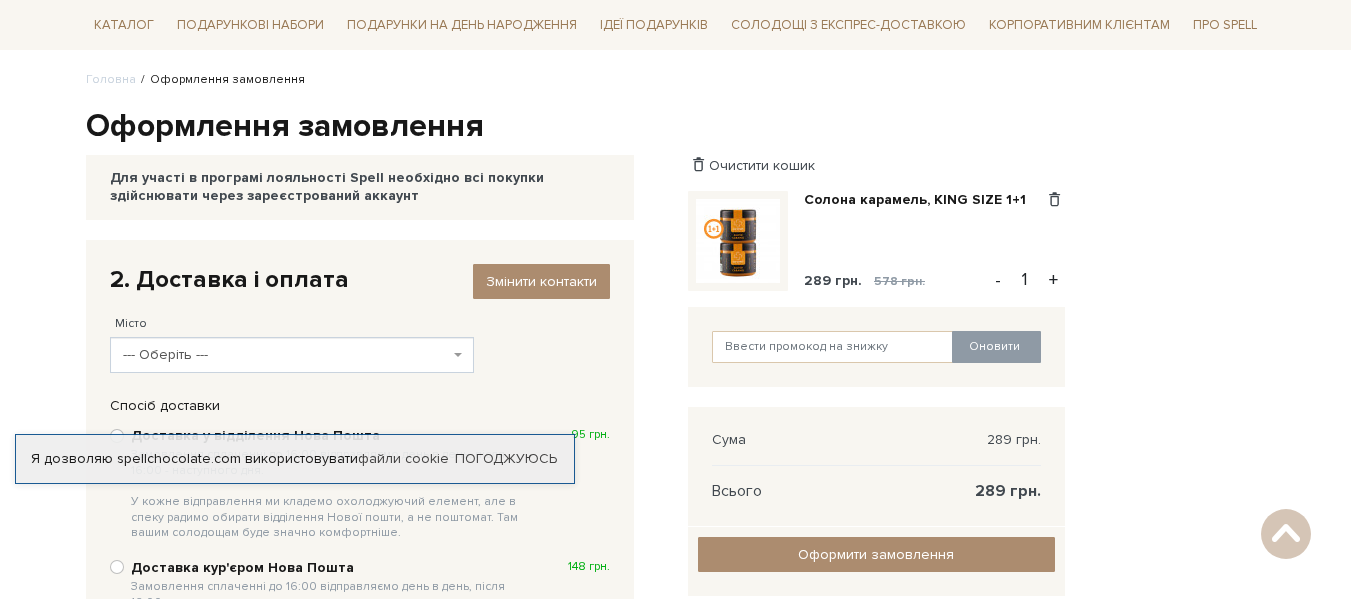 click at bounding box center [738, 241] 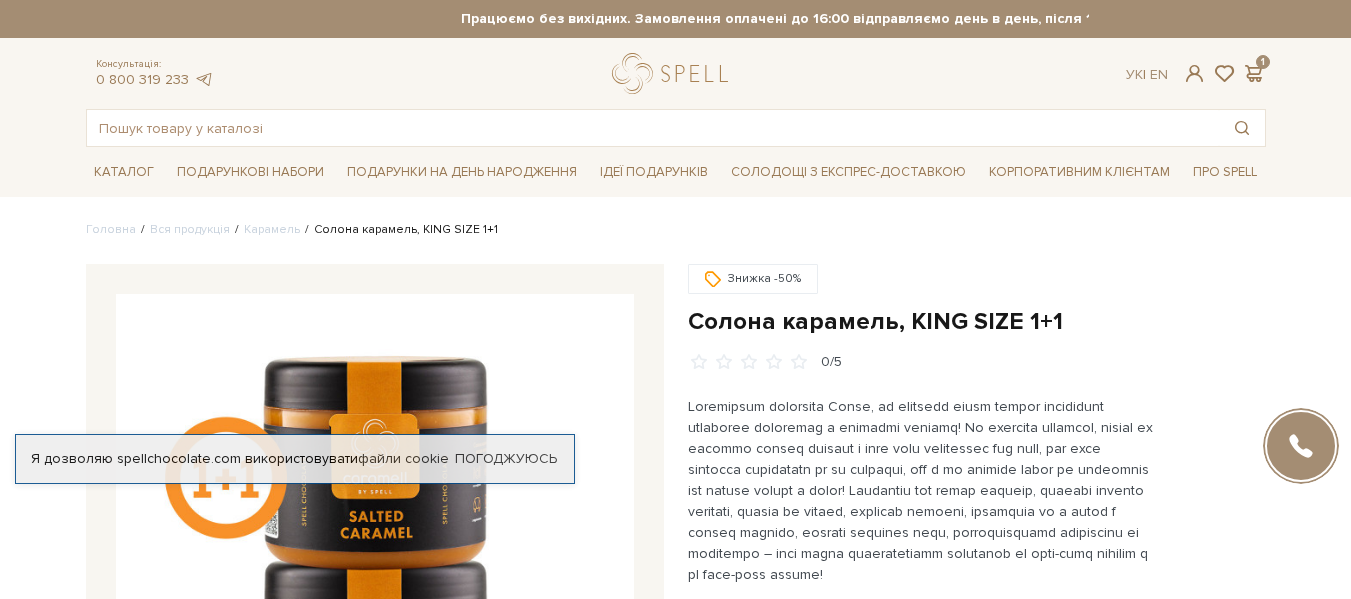 scroll, scrollTop: 0, scrollLeft: 0, axis: both 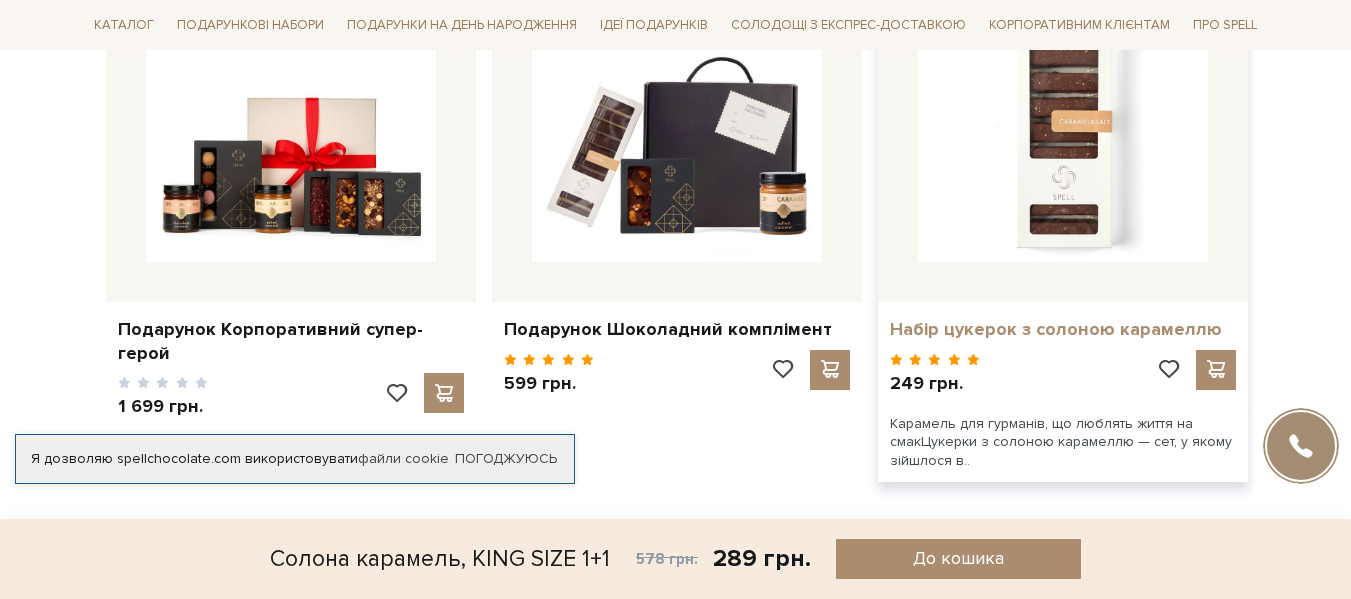 click on "Набір цукерок з солоною карамеллю" at bounding box center [1063, 329] 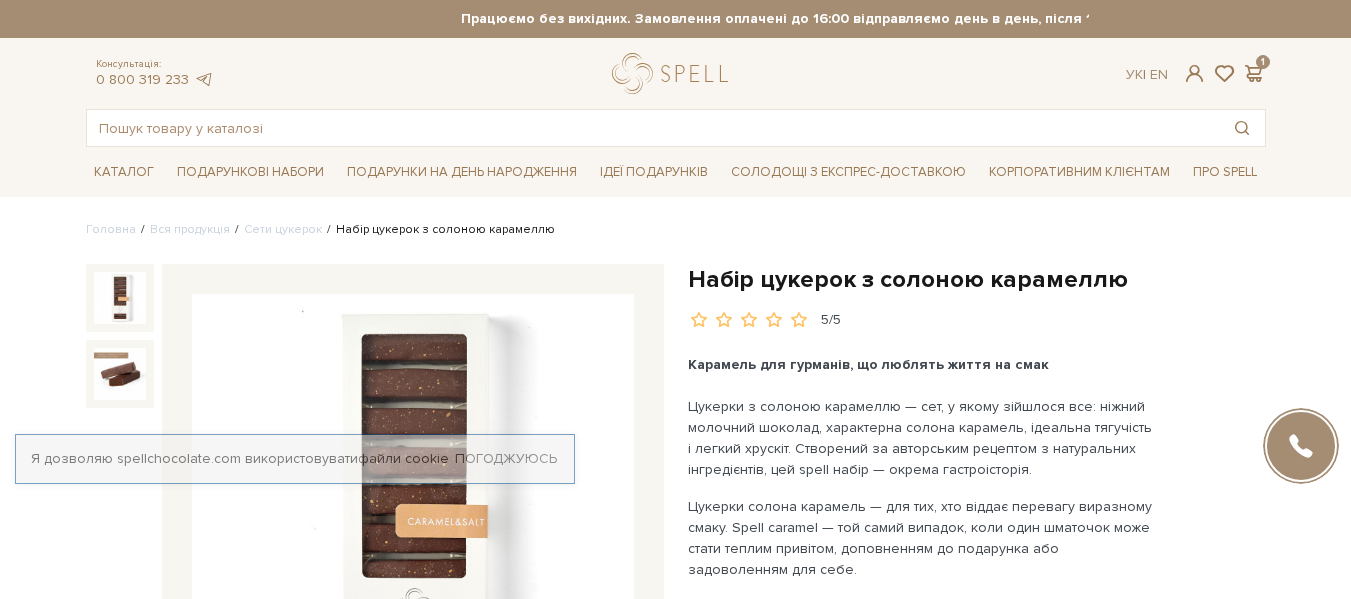 scroll, scrollTop: 0, scrollLeft: 0, axis: both 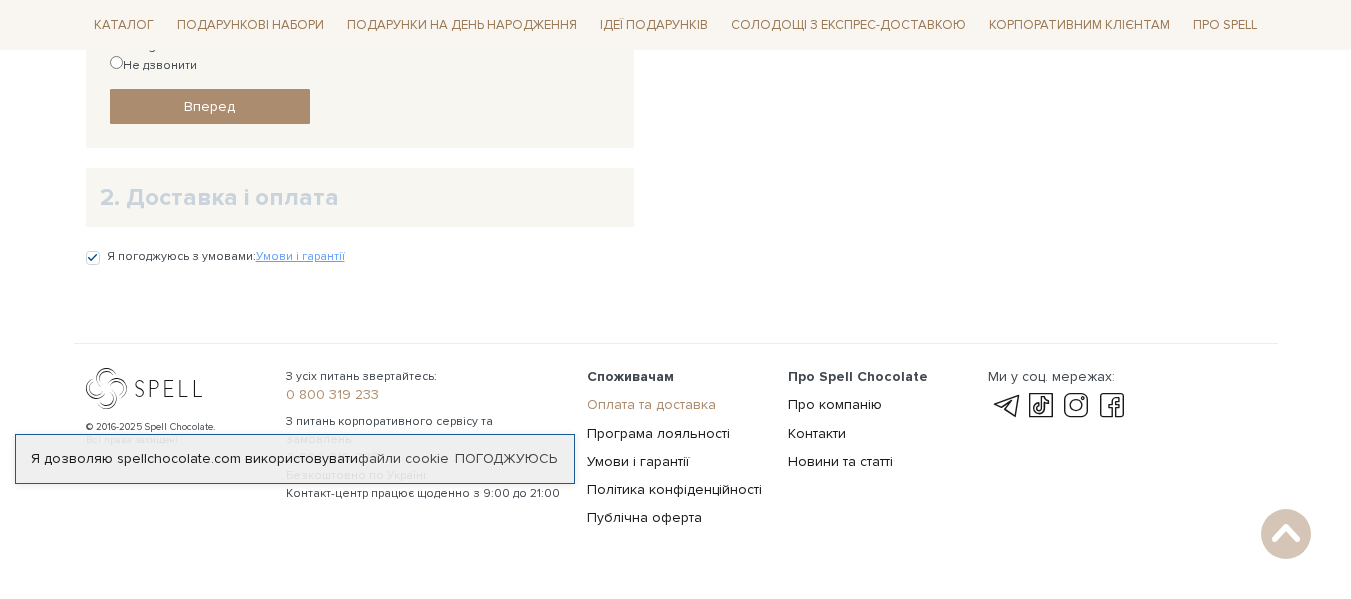 click on "Оплата та доставка" at bounding box center [651, 404] 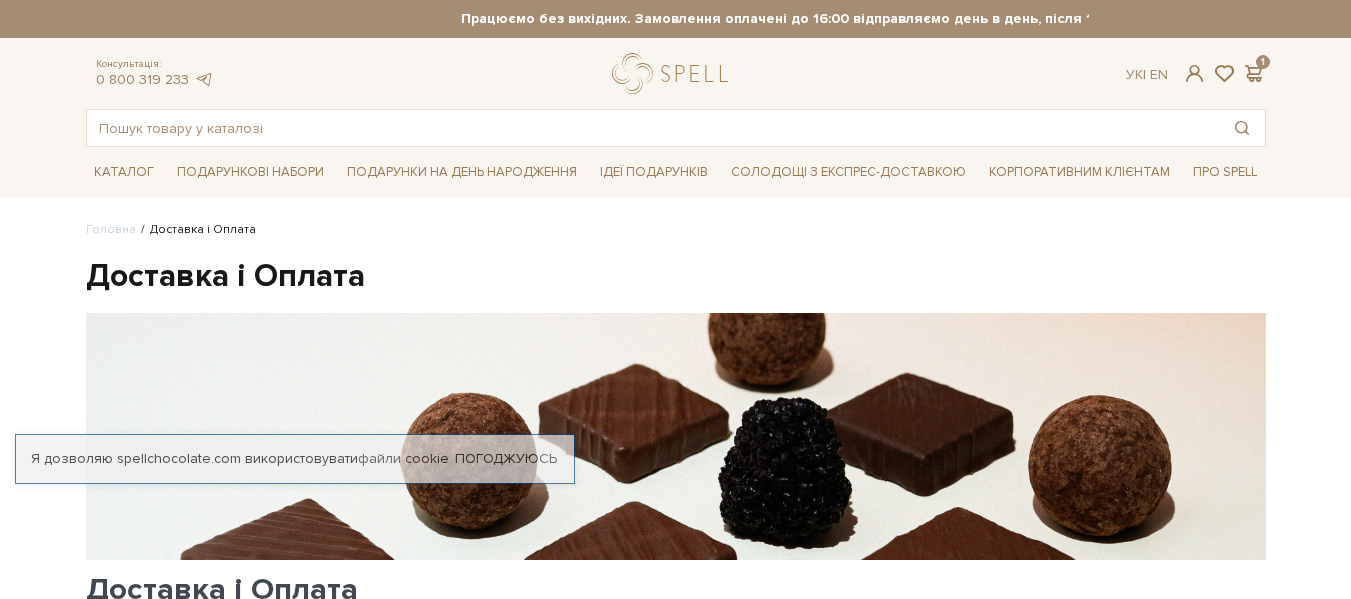 scroll, scrollTop: 0, scrollLeft: 0, axis: both 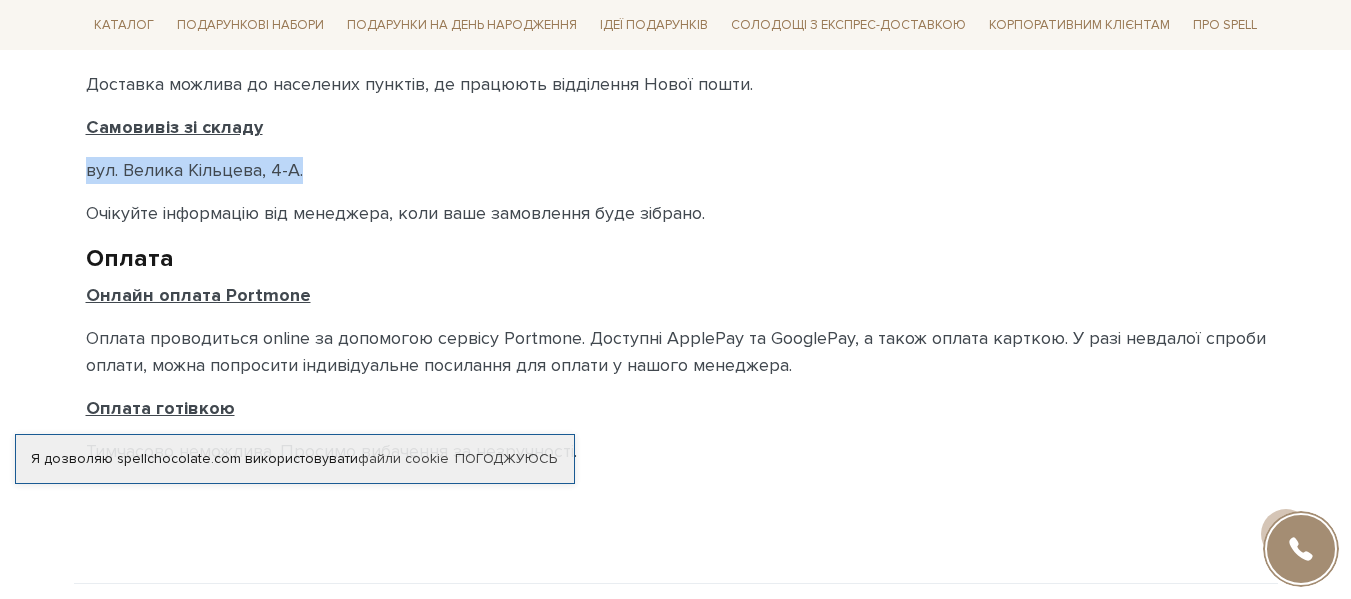 drag, startPoint x: 76, startPoint y: 167, endPoint x: 304, endPoint y: 178, distance: 228.2652 